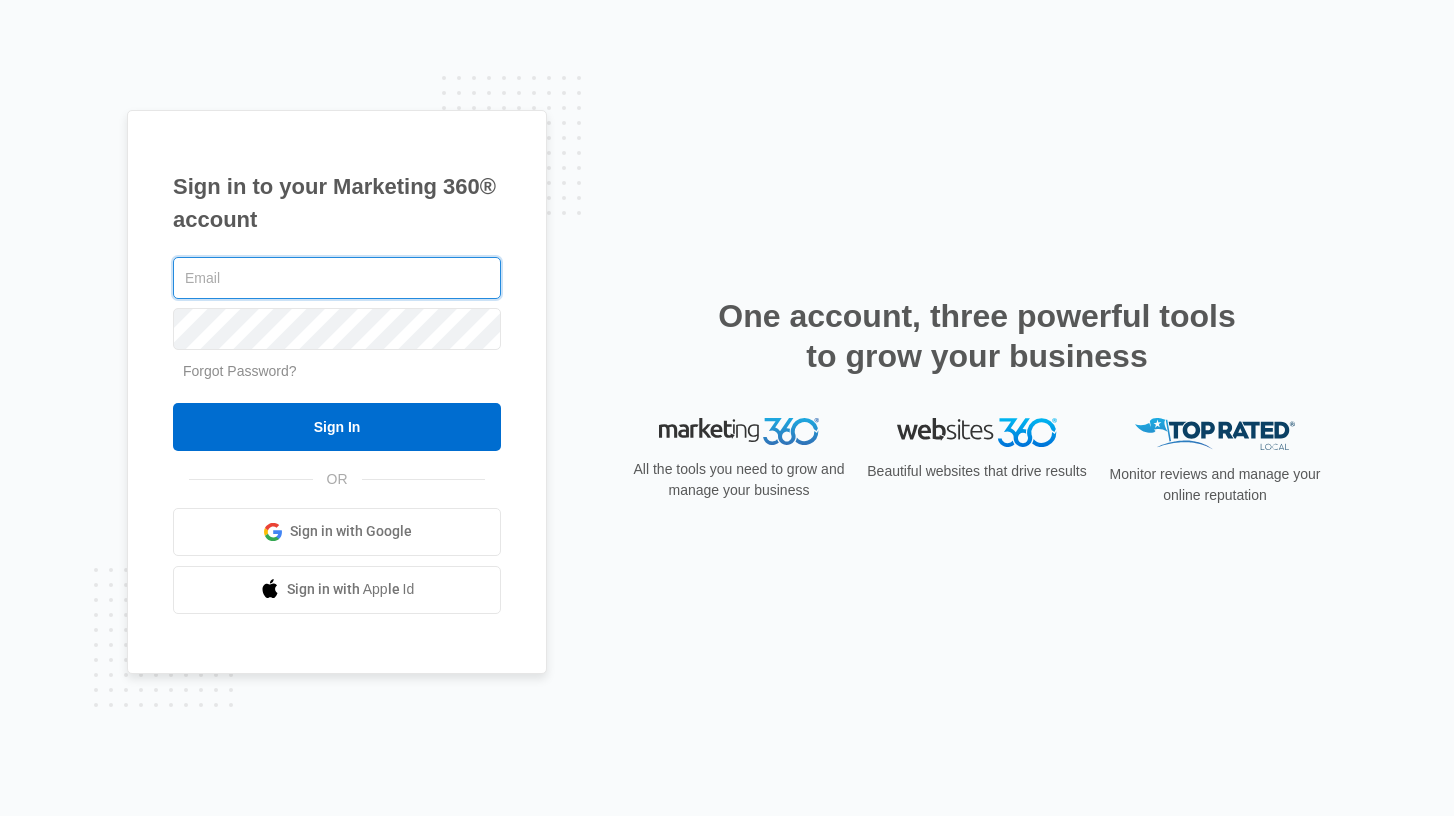 scroll, scrollTop: 0, scrollLeft: 0, axis: both 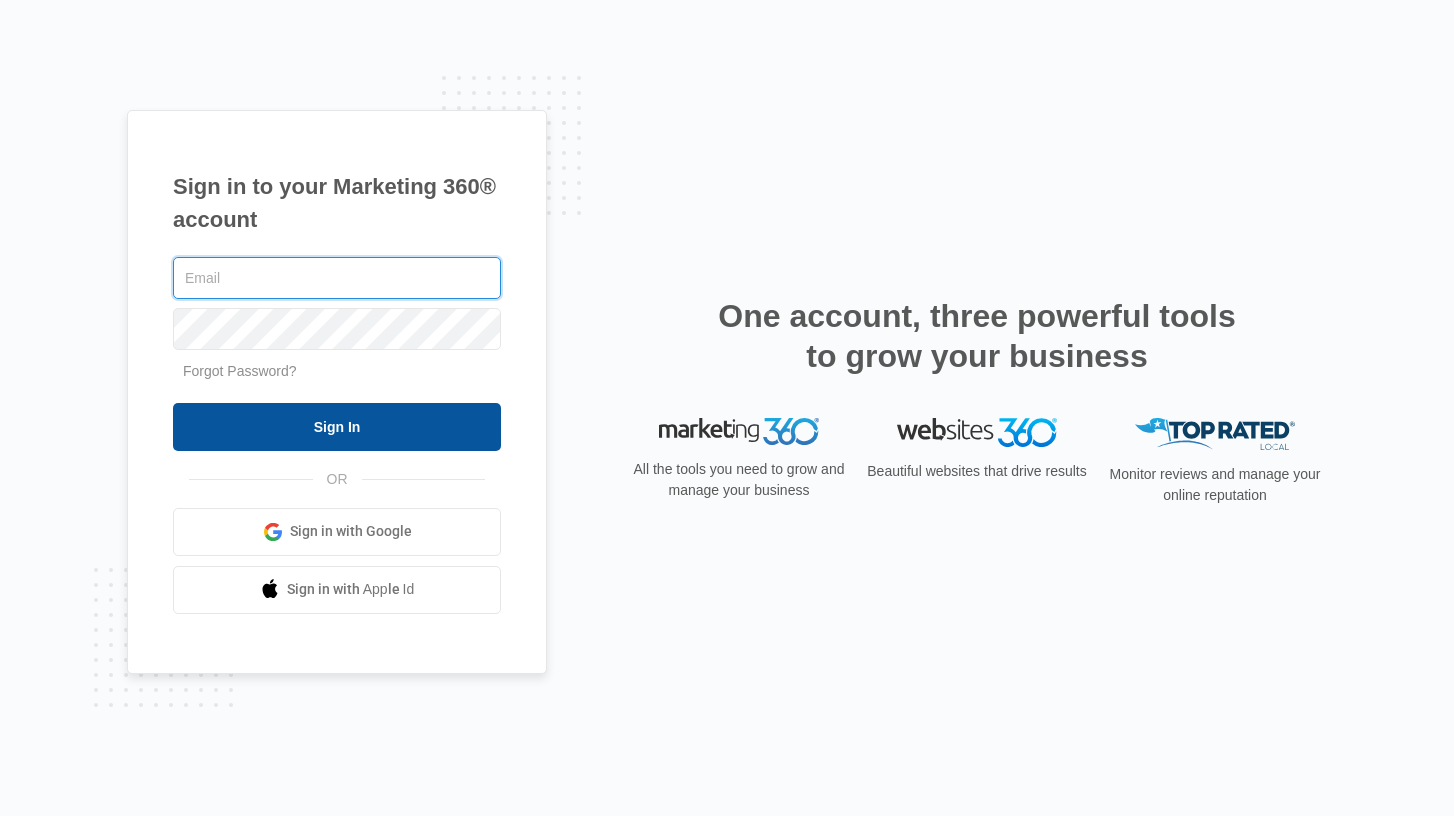 type on "[EMAIL]" 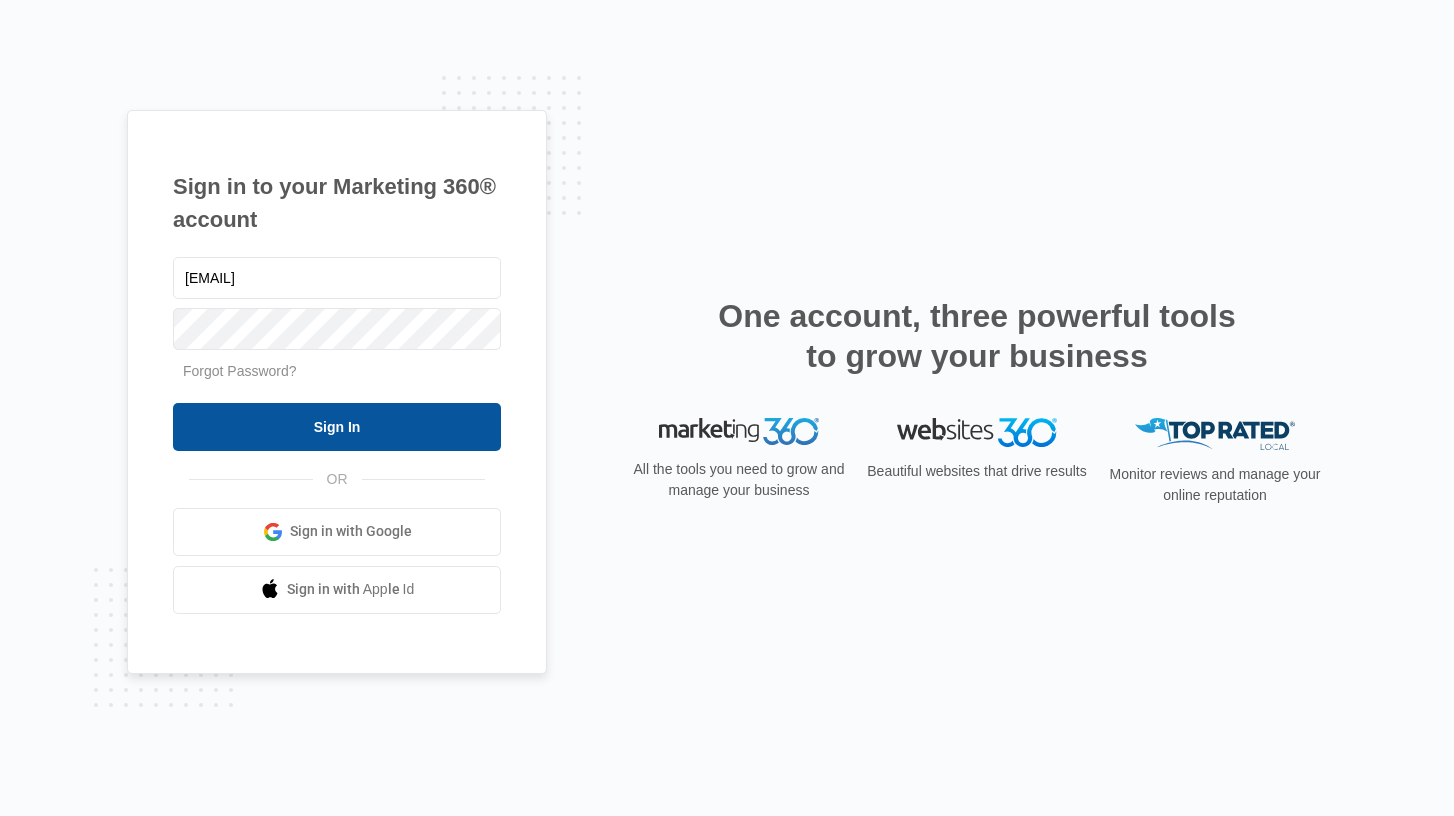 click on "Sign In" at bounding box center (337, 427) 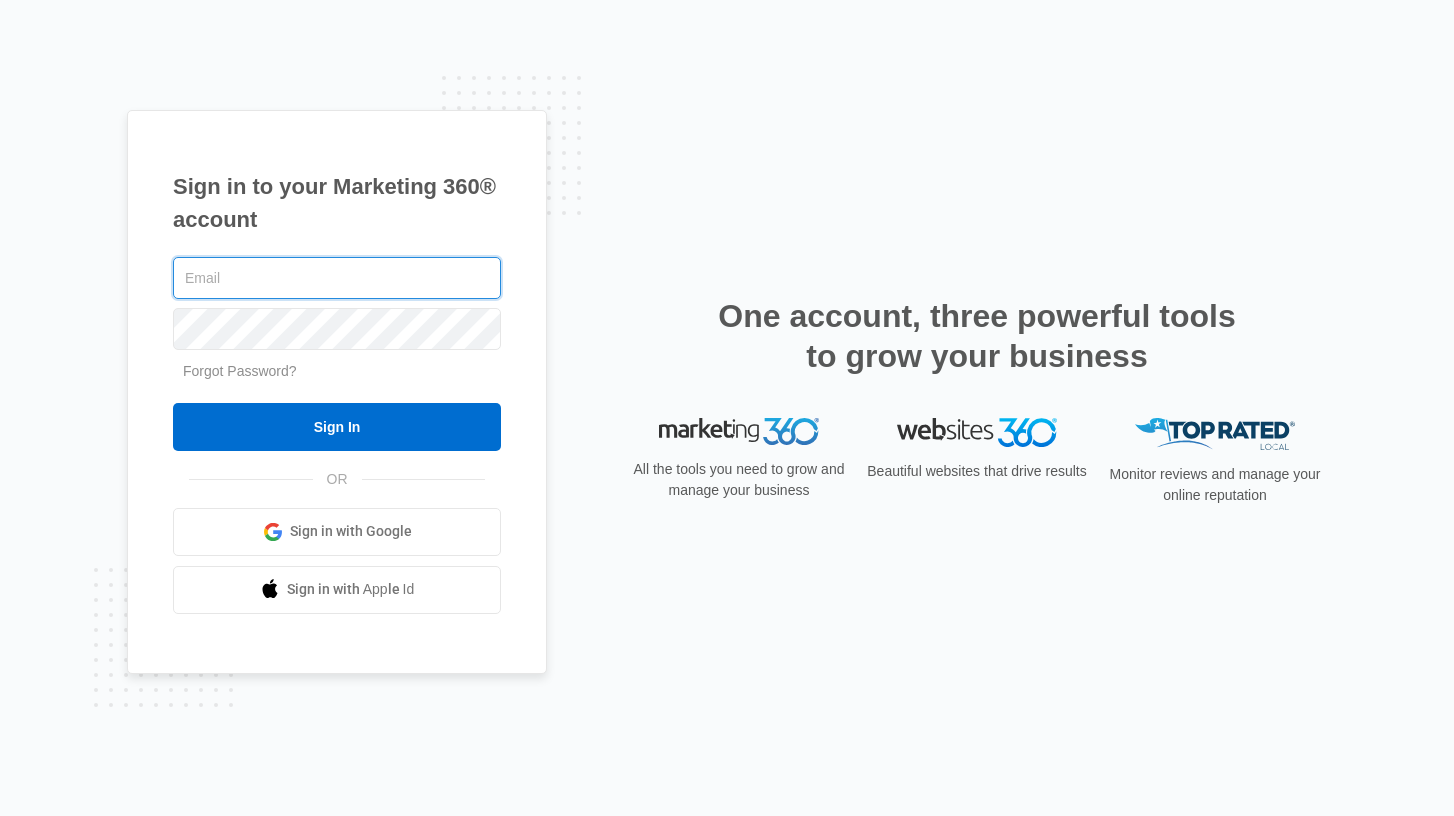 scroll, scrollTop: 0, scrollLeft: 0, axis: both 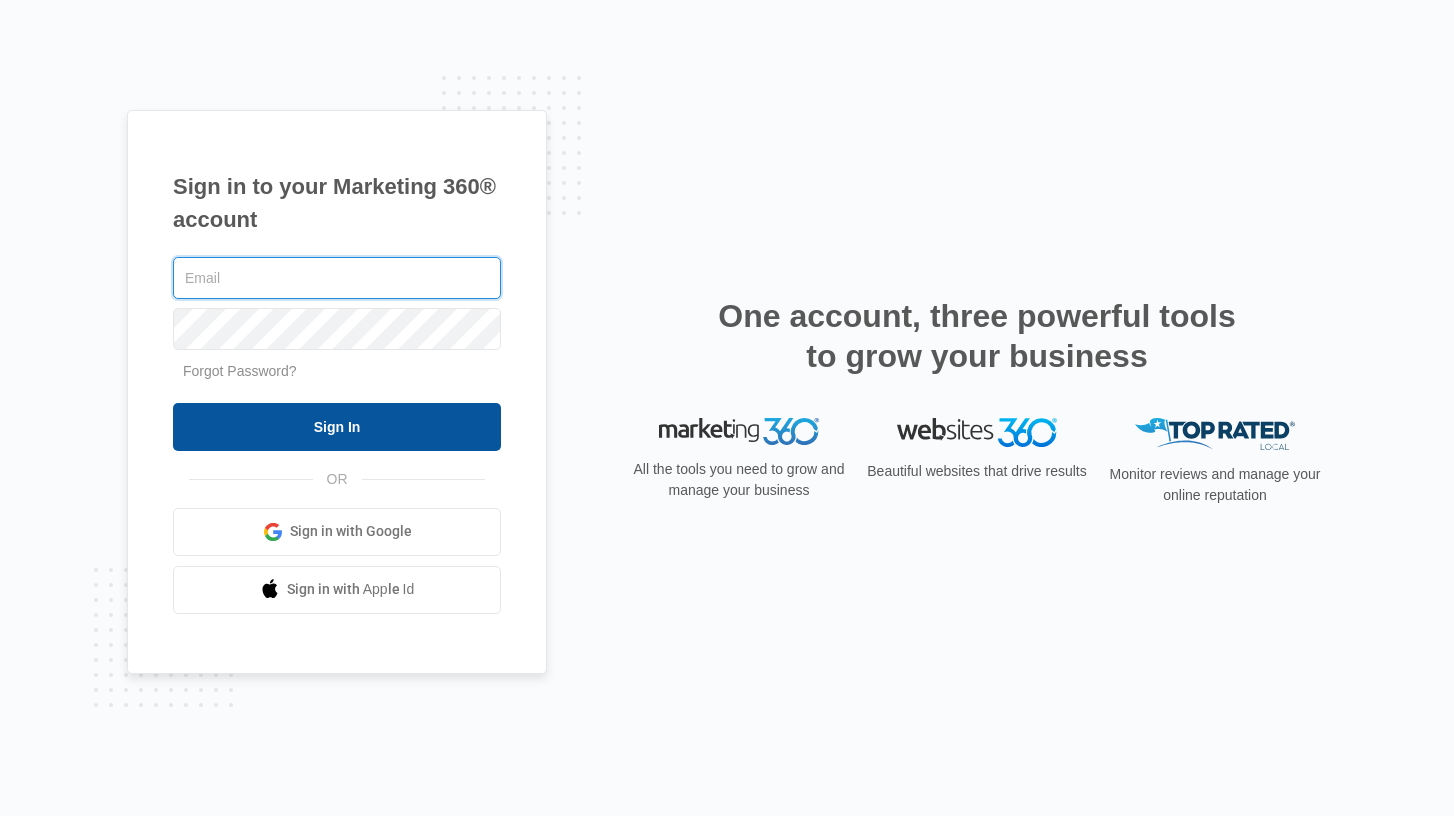 type on "[EMAIL]" 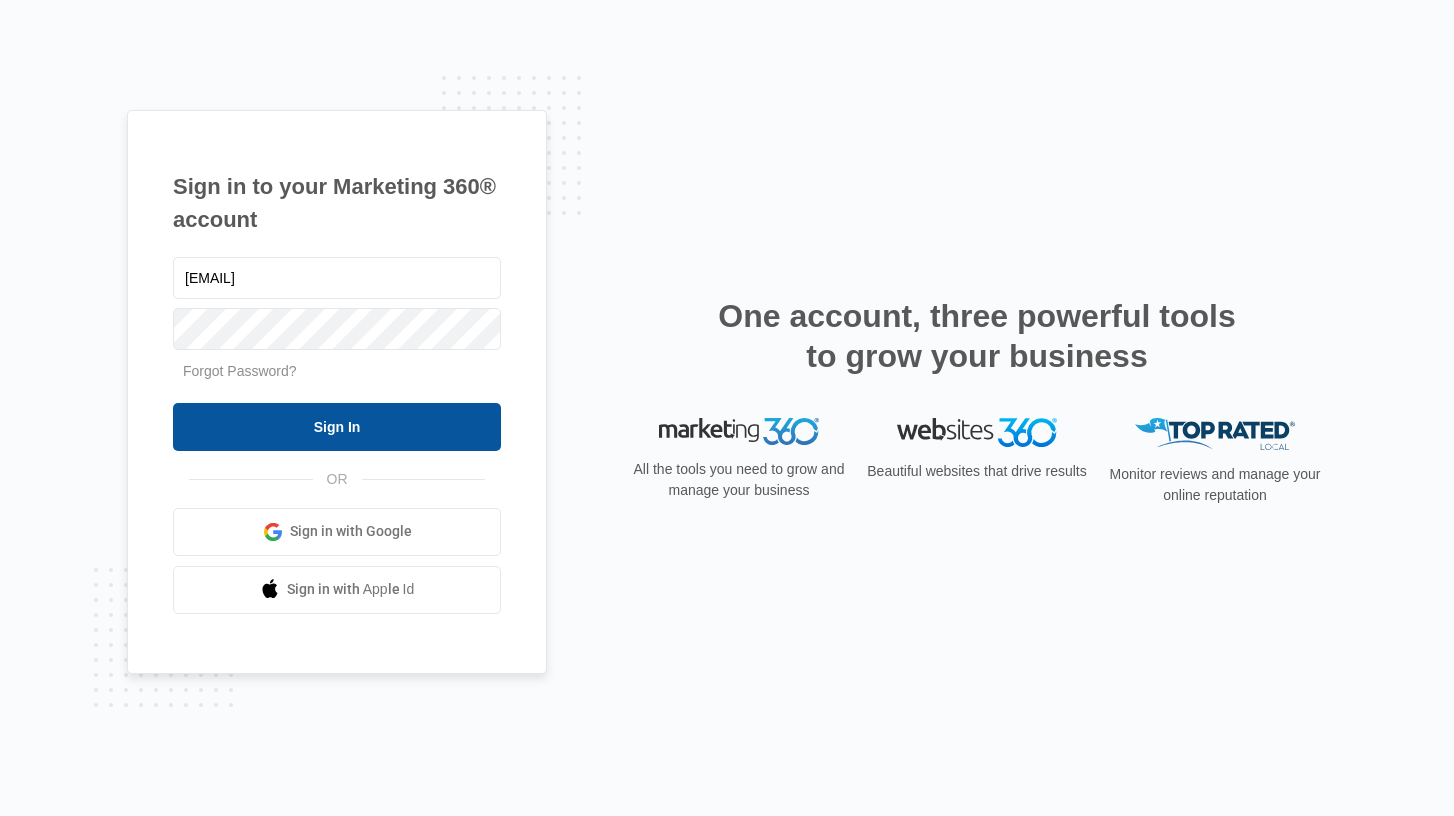 click on "Sign In" at bounding box center (337, 427) 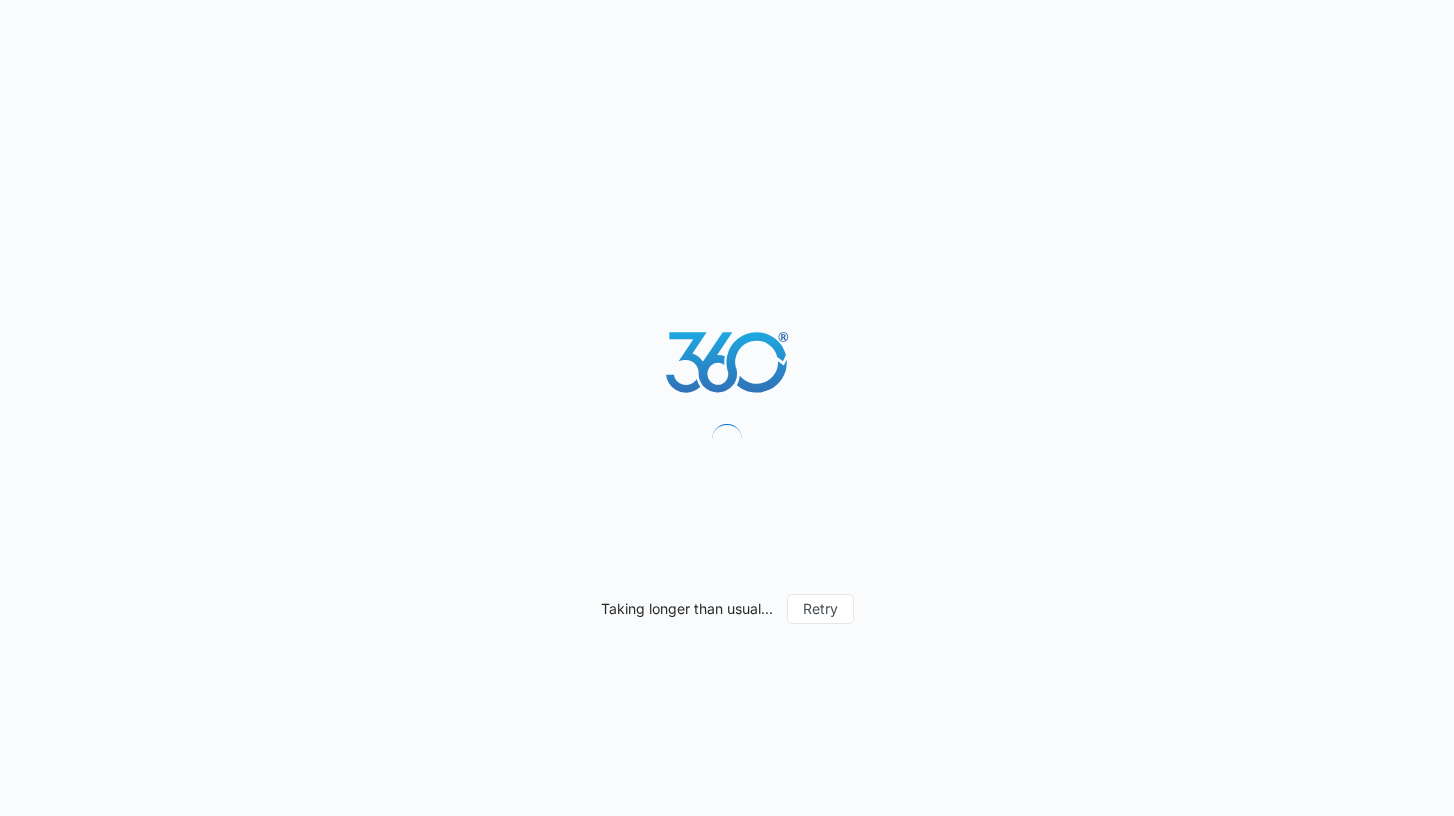 scroll, scrollTop: 0, scrollLeft: 0, axis: both 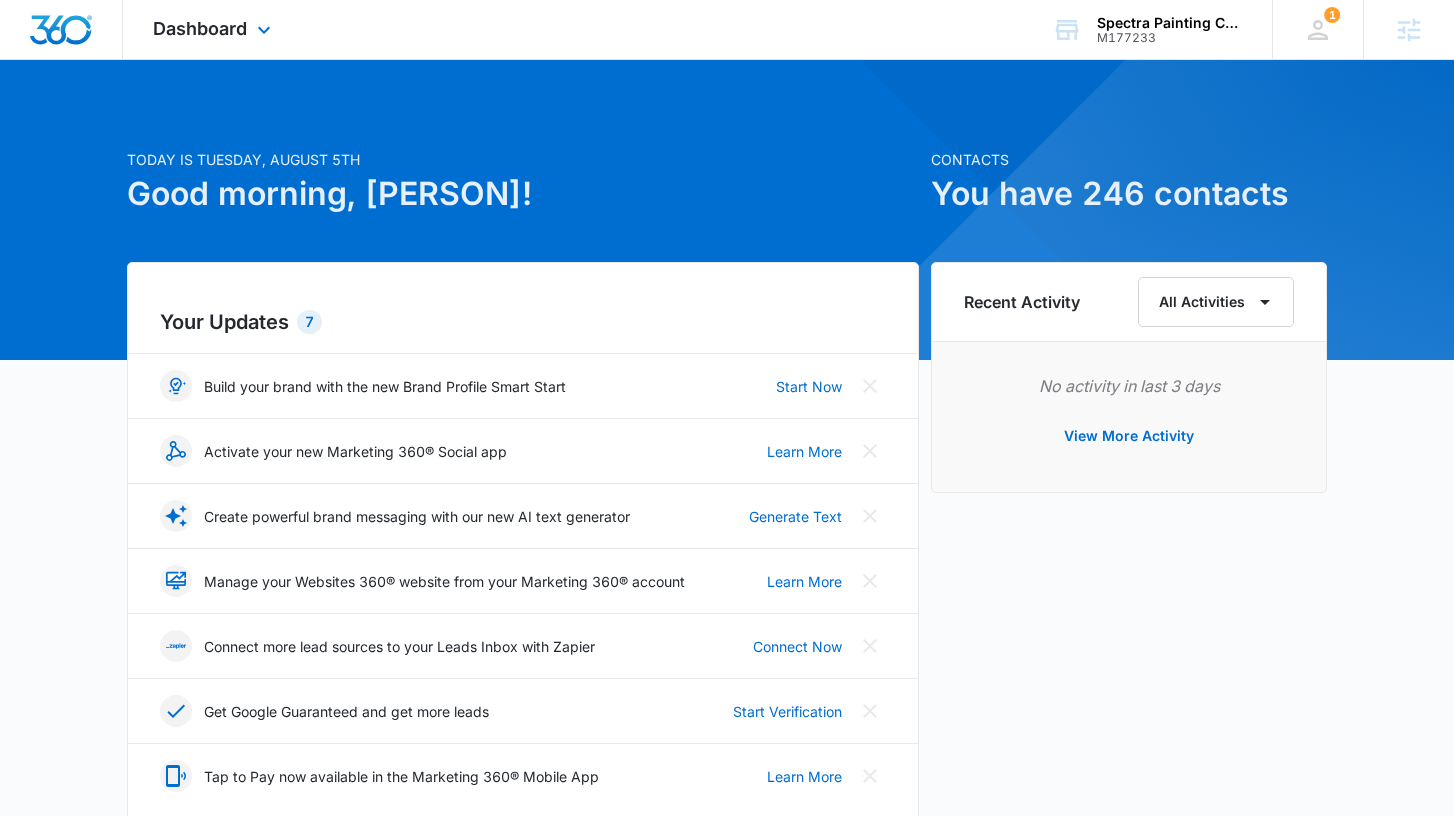 click on "Dashboard Apps Reputation Websites Forms CRM Email Social Payments POS Content Ads Intelligence Files Brand Settings" at bounding box center [214, 29] 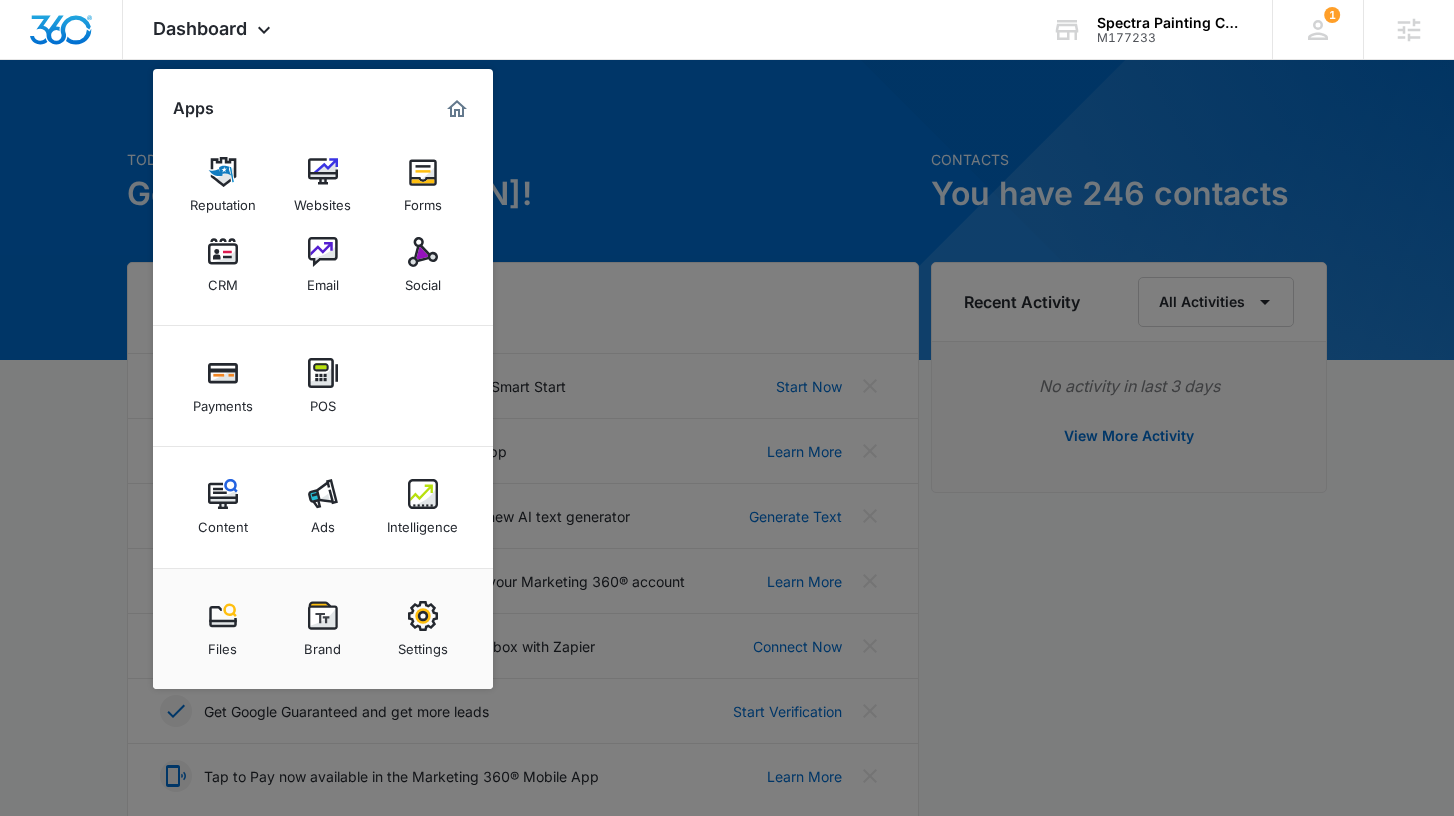 click at bounding box center [223, 494] 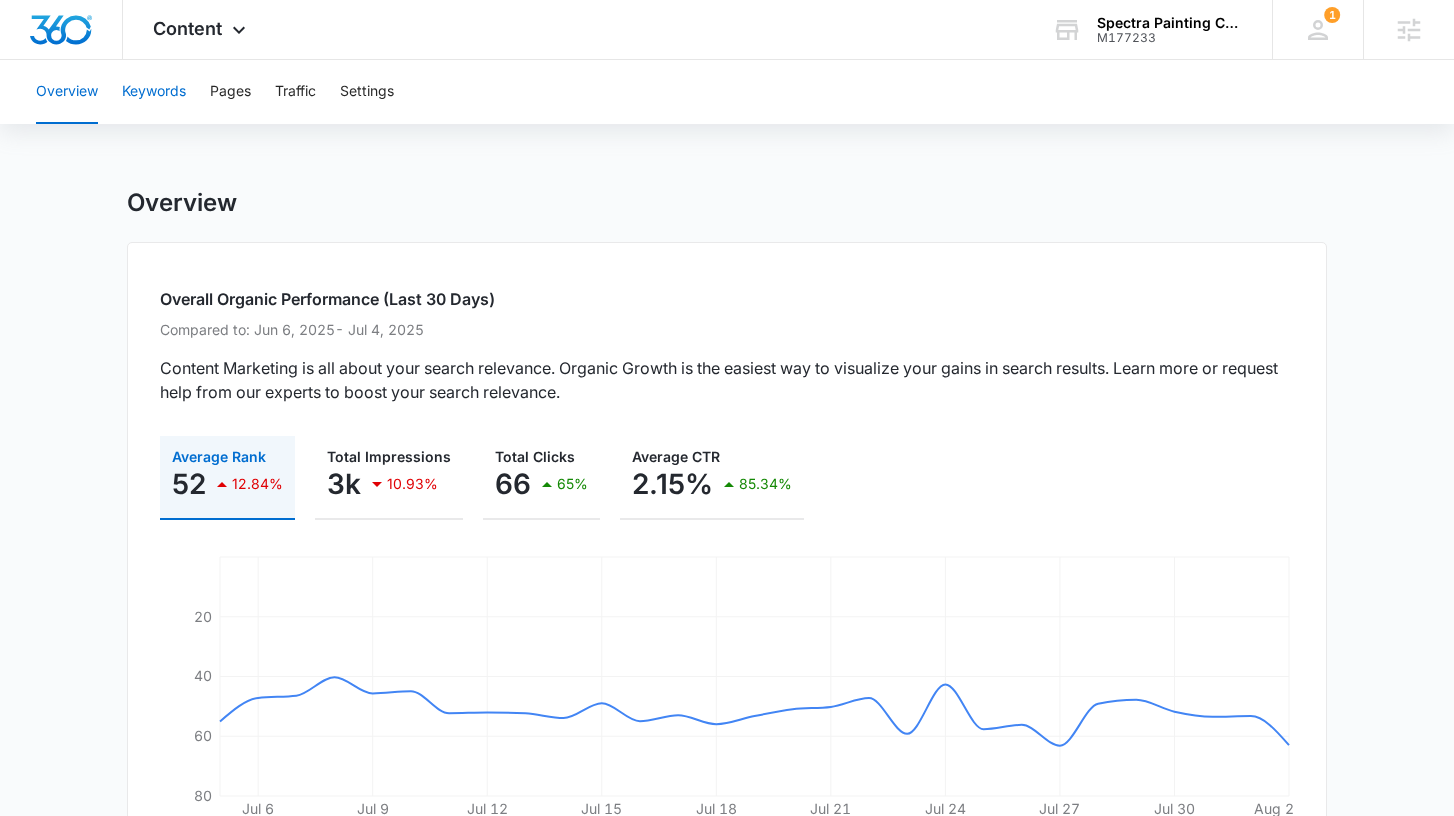 click on "Keywords" at bounding box center (154, 92) 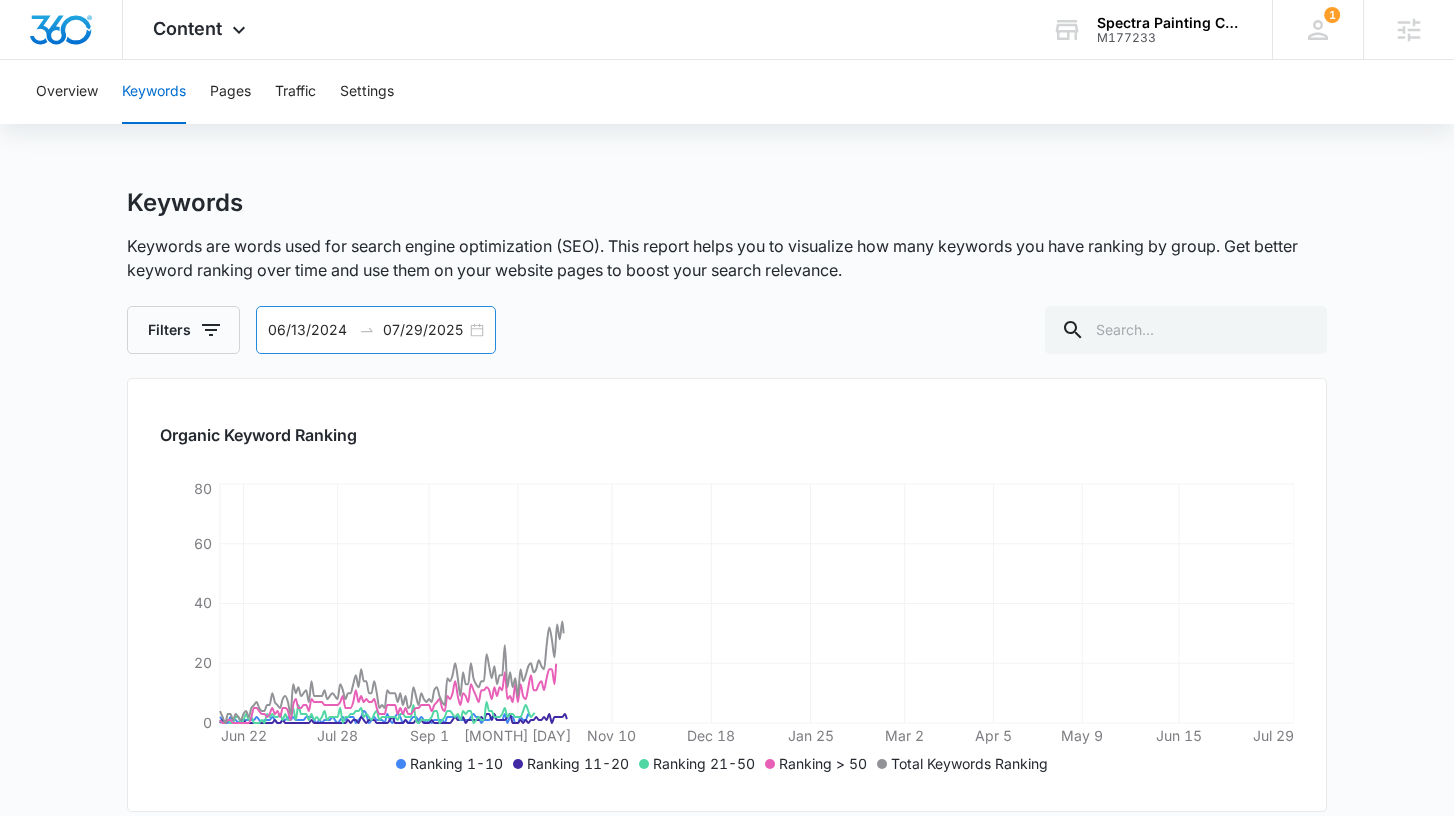 click on "06/13/2024 07/29/2025" at bounding box center (376, 330) 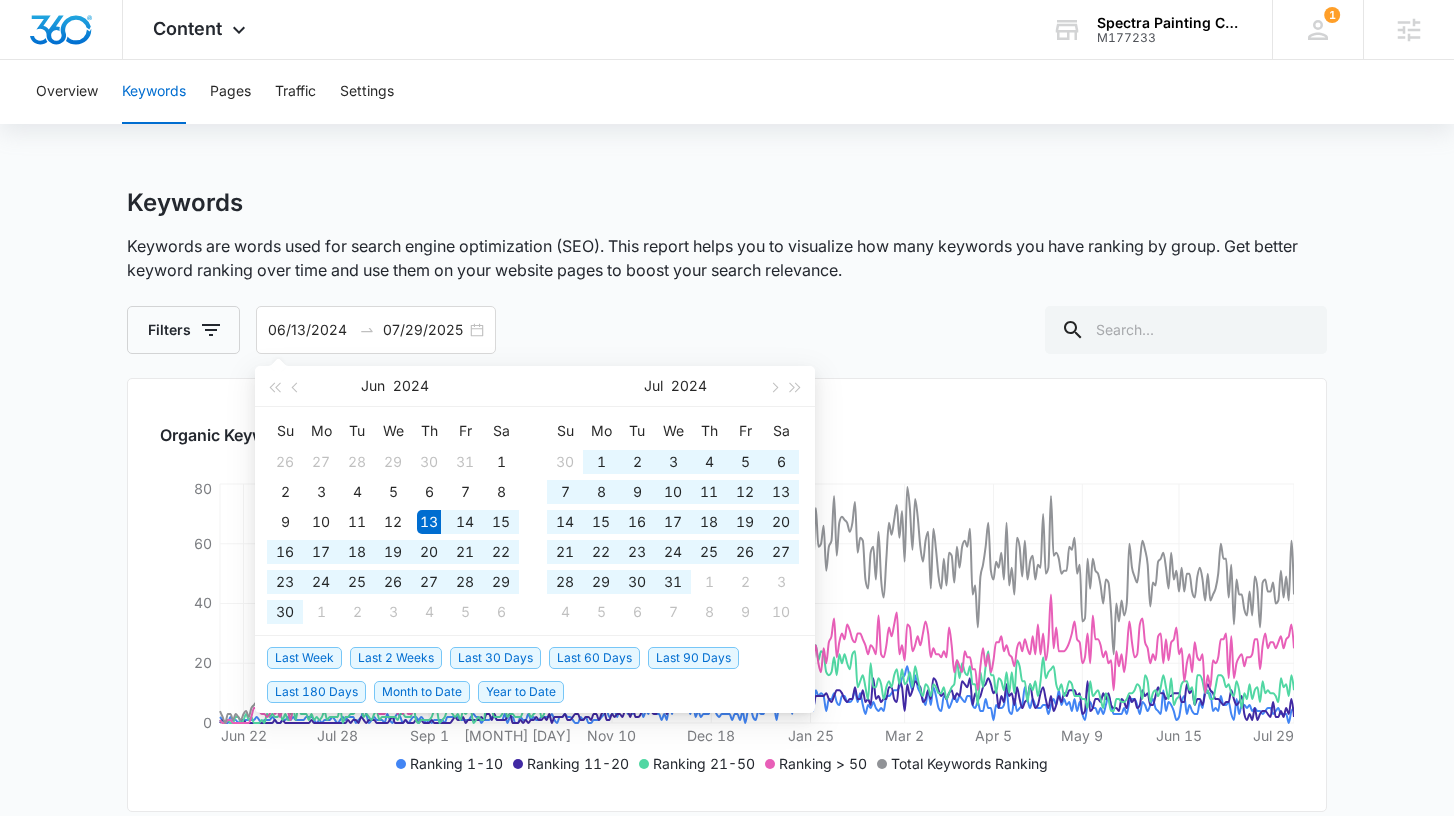 click on "Keywords Keywords are words used for search engine optimization (SEO). This report helps you to visualize how many keywords you have ranking by group. Get better keyword ranking over time and use them on your website pages to boost your search relevance. Filters 06/13/2024 07/29/2025 Jun 2024 Su Mo Tu We Th Fr Sa 26 27 28 29 30 31 1 2 3 4 5 6 7 8 9 10 11 12 13 14 15 16 17 18 19 20 21 22 23 24 25 26 27 28 29 30 1 2 3 4 5 6 Jul 2024 Su Mo Tu We Th Fr Sa 30 1 2 3 4 5 6 7 8 9 10 11 12 13 14 15 16 17 18 19 20 21 22 23 24 25 26 27 28 29 30 31 1 2 3 4 5 6 7 8 9 10 Last  Week Last 2 Weeks Last 30 Days Last 60 Days Last 90 Days Last 180 Days Month to Date Year to Date Organic Keyword Ranking Jun 22 Jul 28 Sep 1 Oct 5 Nov 10 Dec 18 Jan 25 Mar 2 Apr 5 May 9 Jun 15 Jul 29 0 20 40 60 80 Ranking 1-10 Ranking 11-20 Ranking 21-50 Ranking > 50 Total Keywords Ranking   Keyword Average Ranking Impressions Clicks CTR Totals 50.19 28,765 219 0.01 spectra painting company 2.24 350 76 0.22 Performance Details 24.61 414 0 0 4.81 92" at bounding box center (727, 1018) 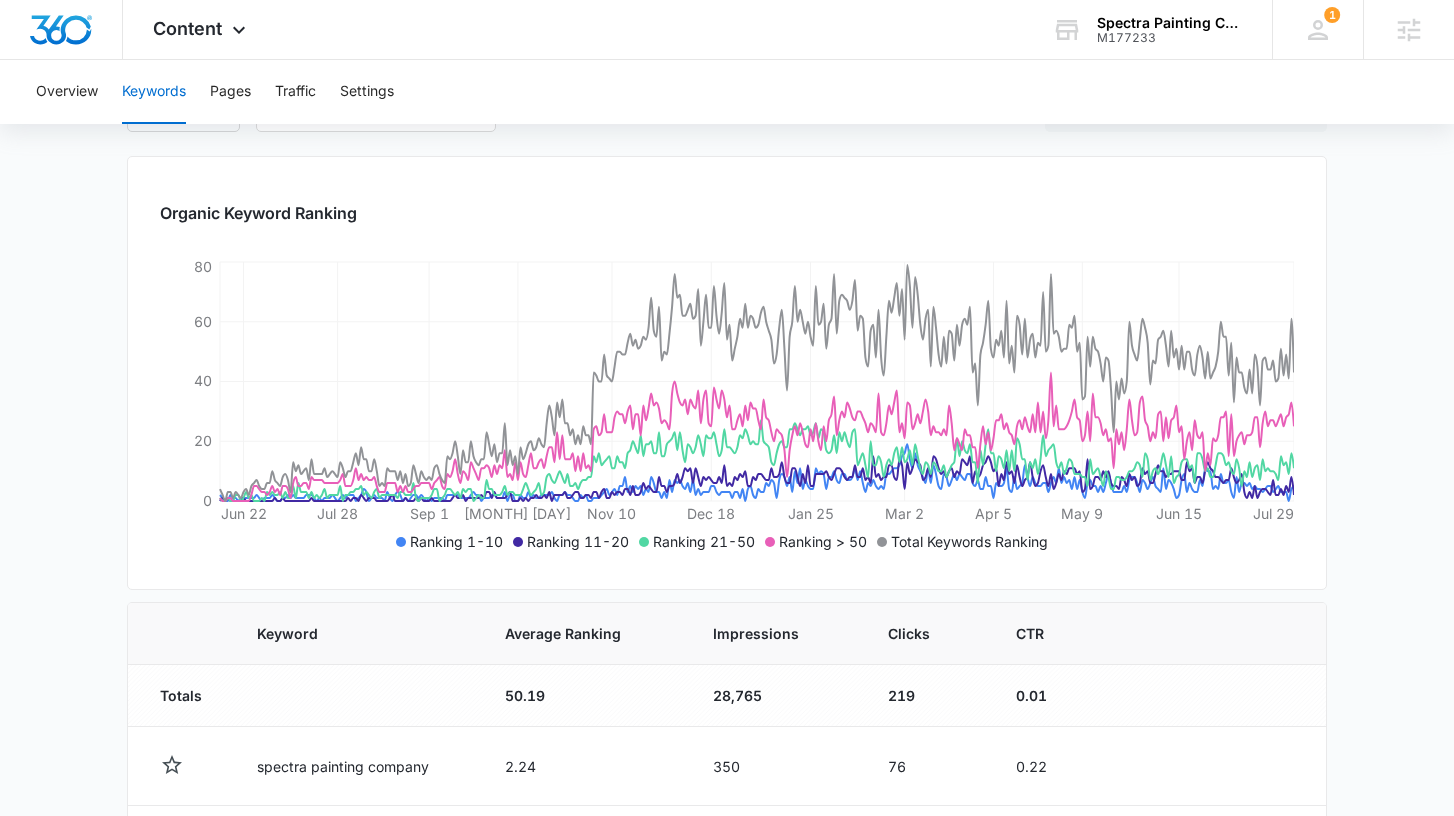 scroll, scrollTop: 0, scrollLeft: 0, axis: both 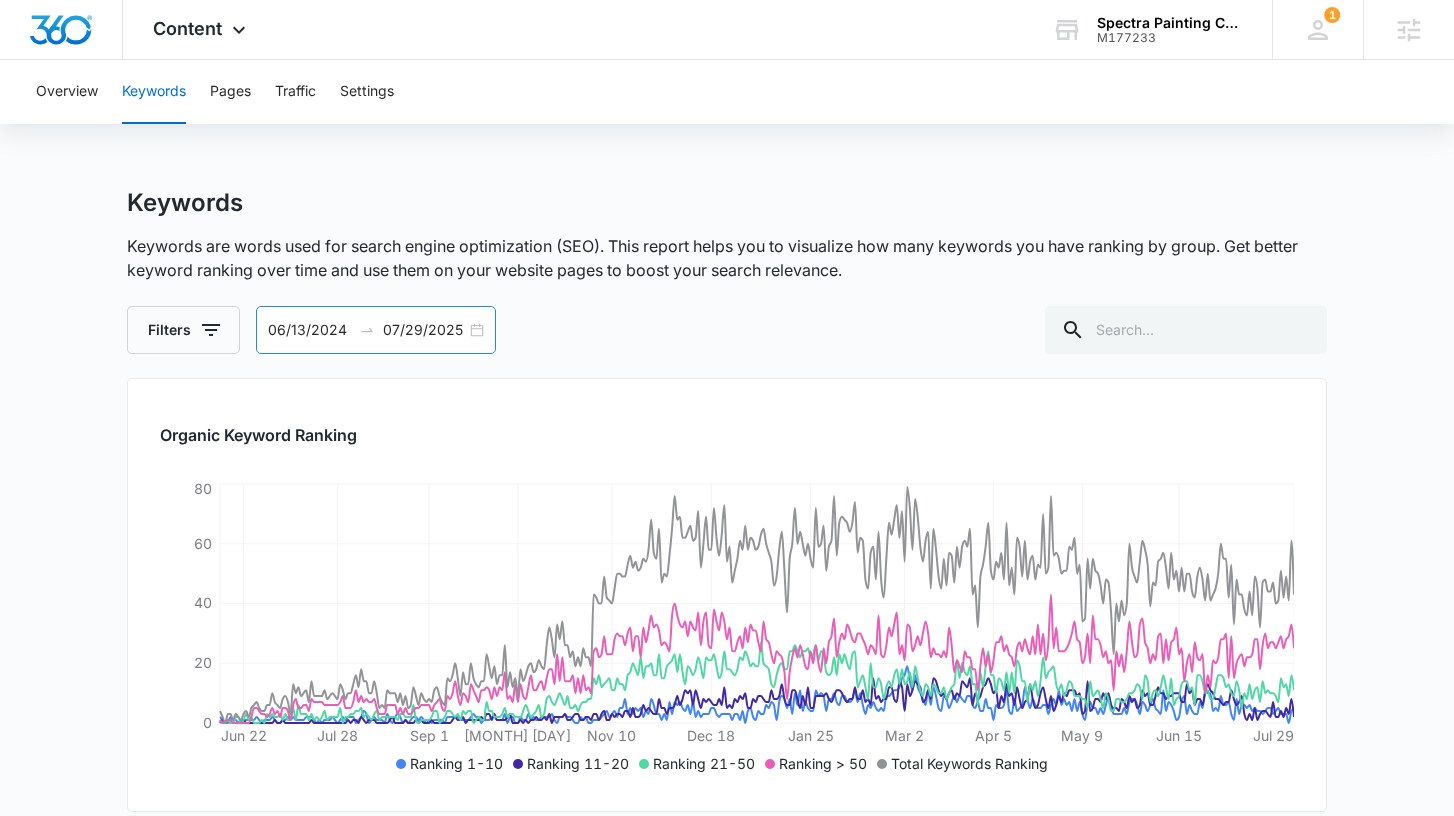 click on "06/13/2024 07/29/2025" at bounding box center [376, 330] 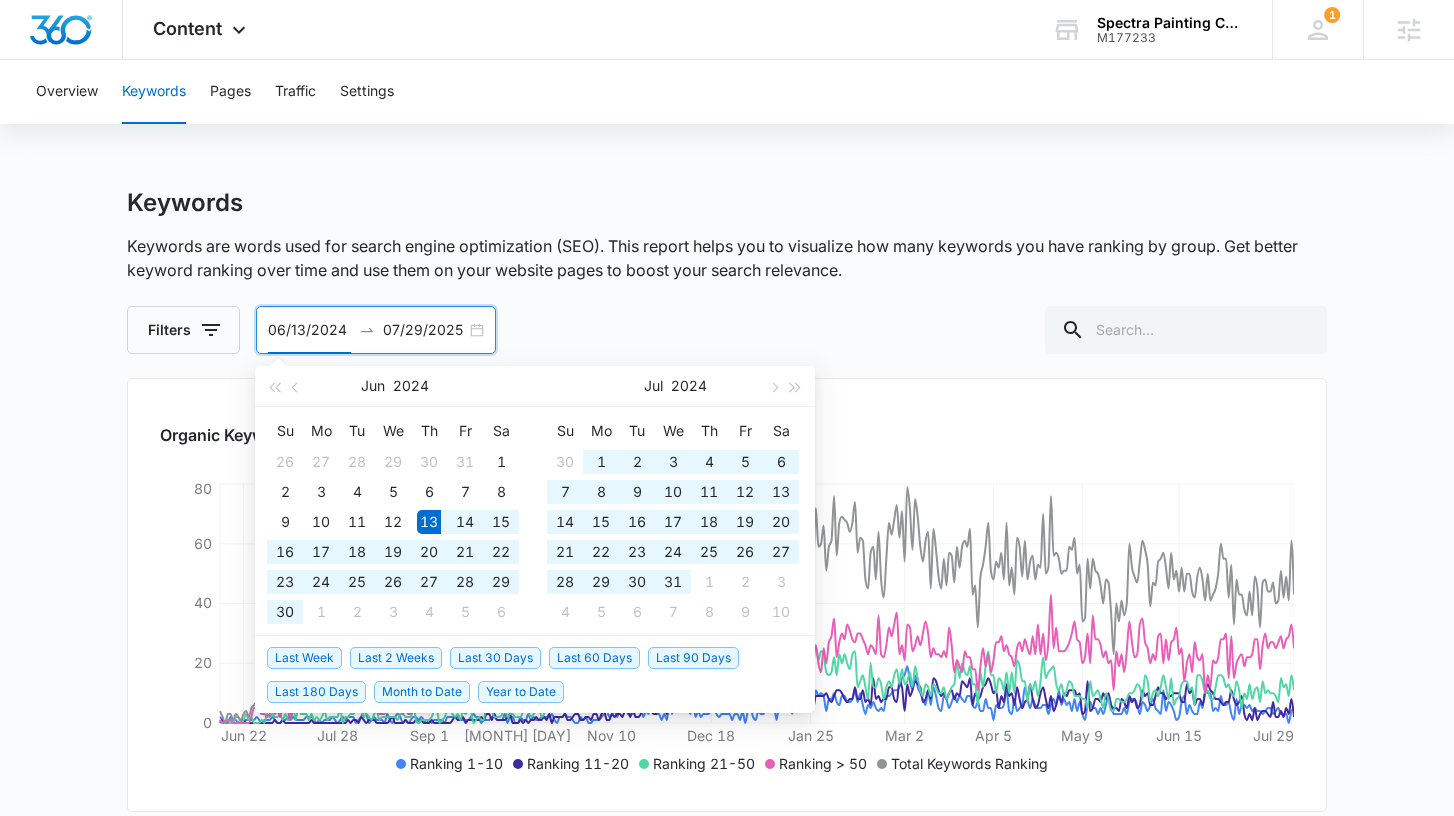click on "07/29/2025" at bounding box center [424, 330] 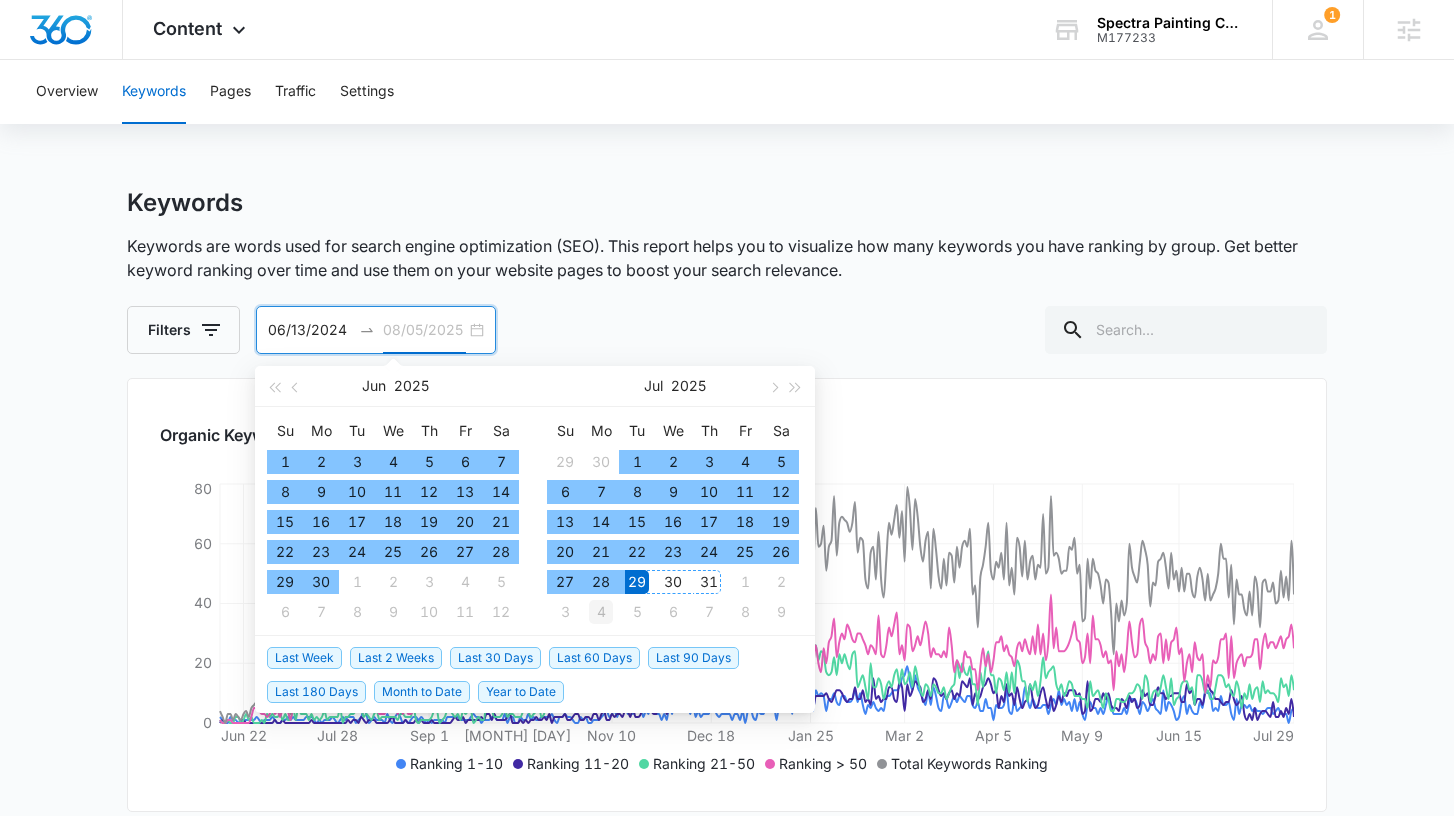 type on "08/04/2025" 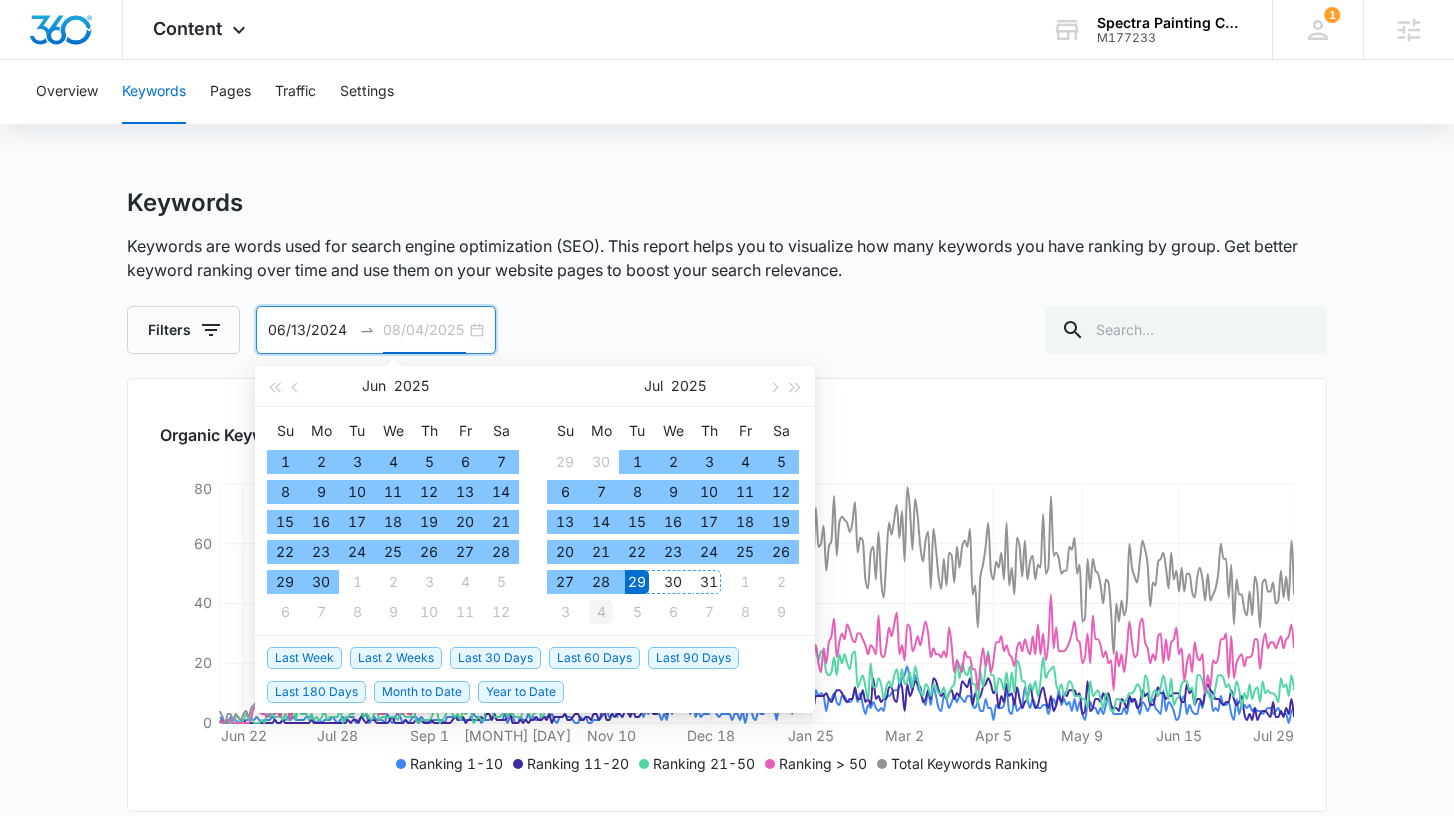 click on "4" at bounding box center (601, 612) 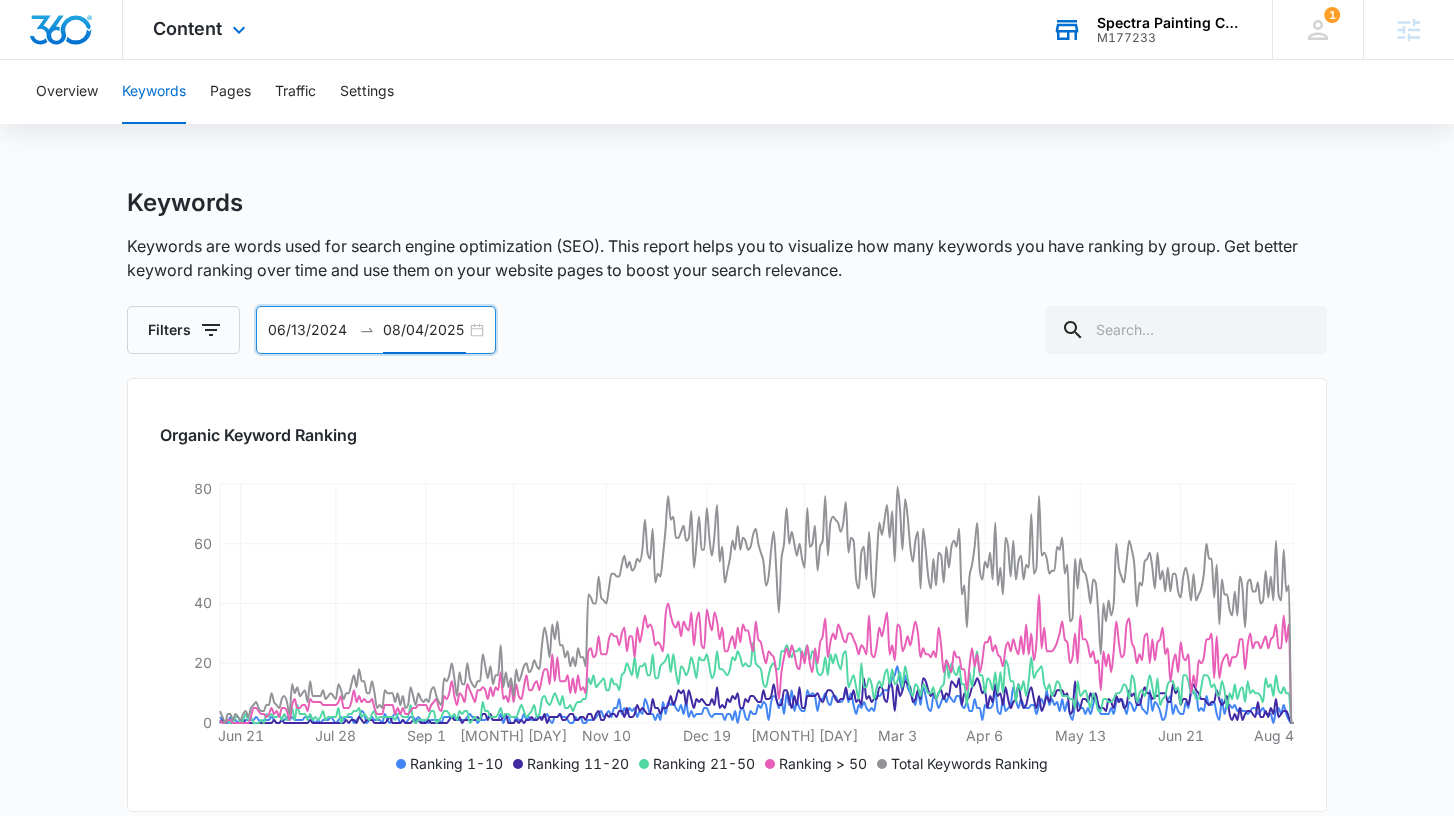 click on "M177233" at bounding box center (1170, 38) 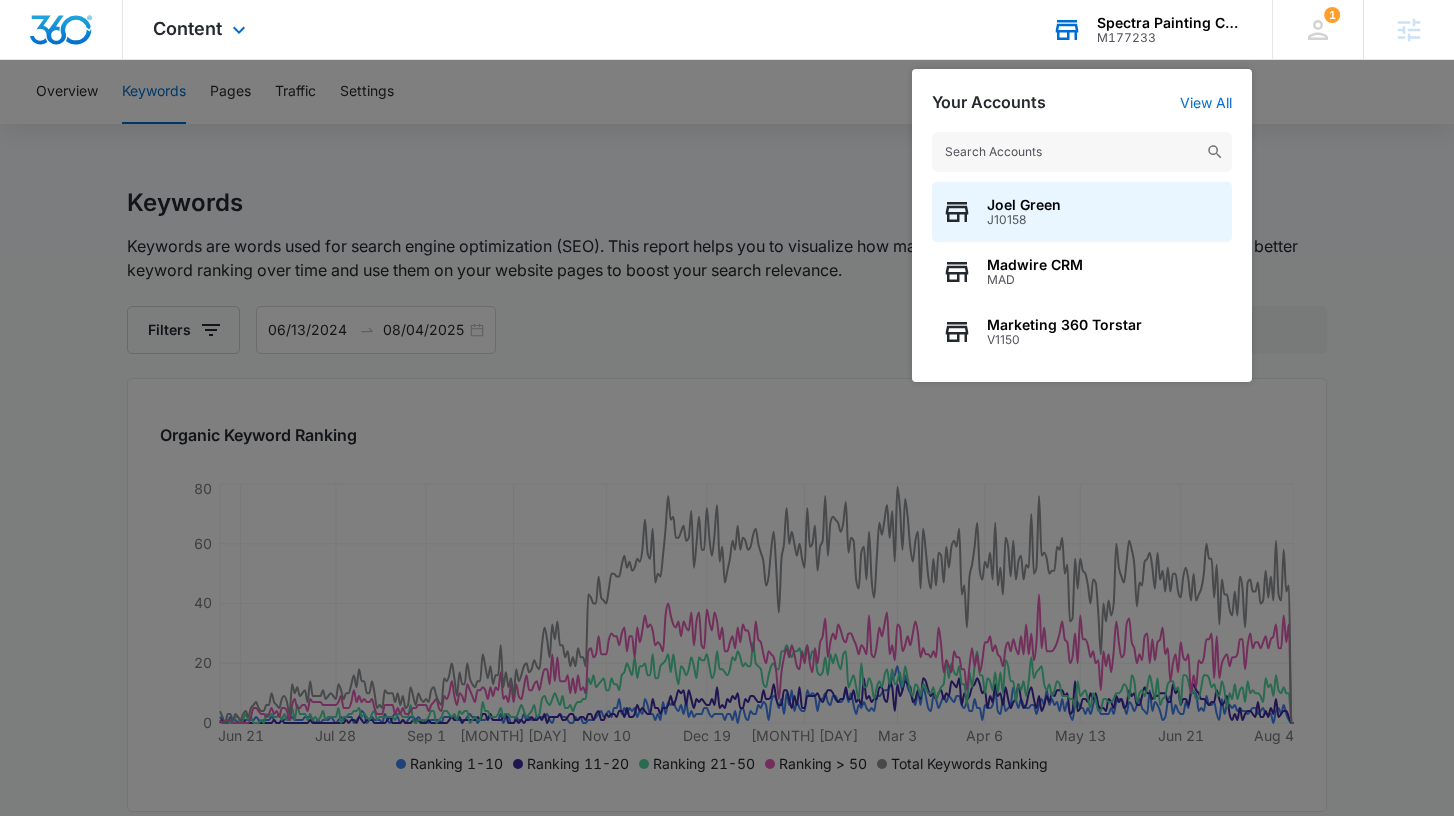 click at bounding box center [1082, 152] 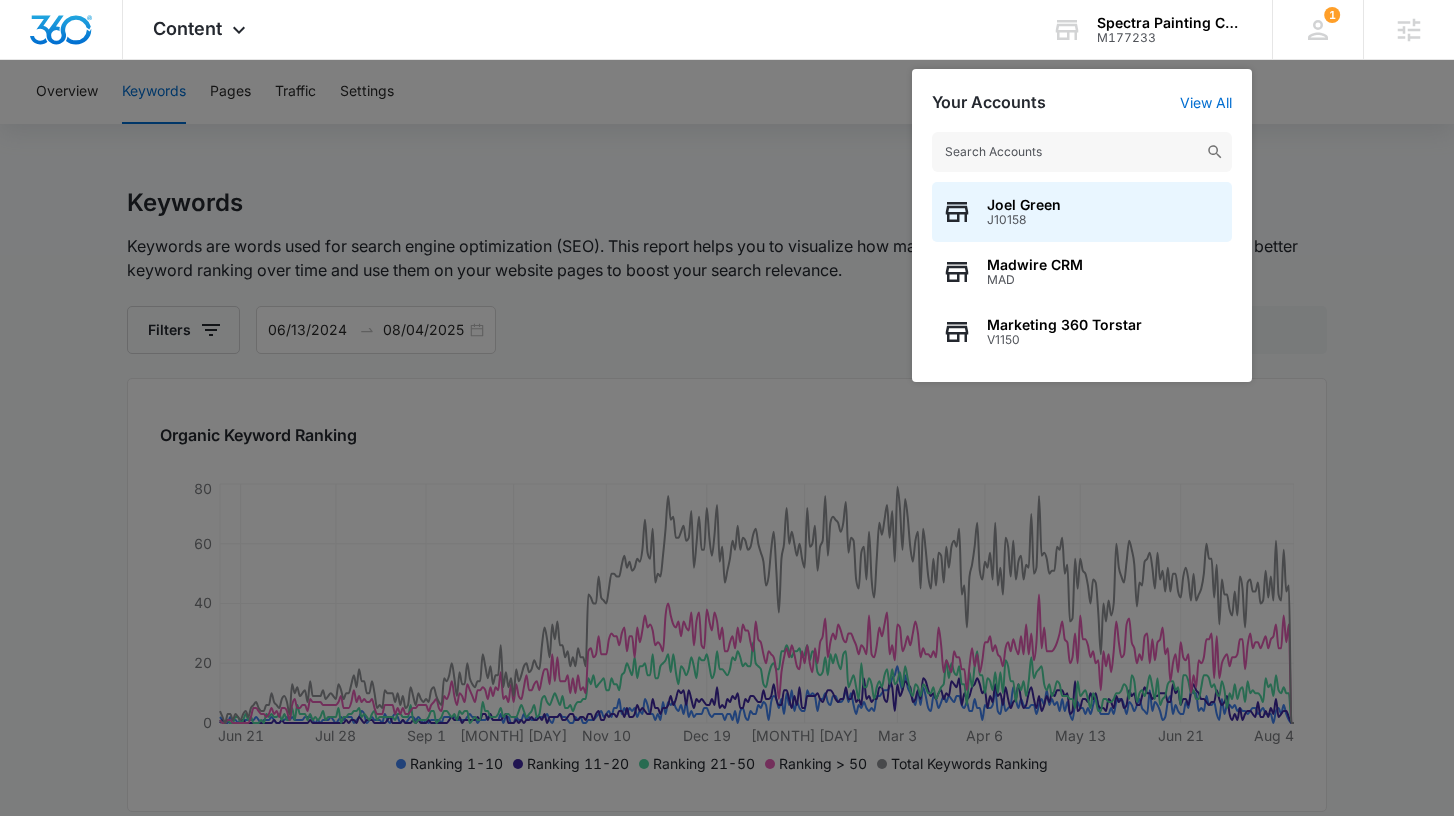 click at bounding box center [727, 408] 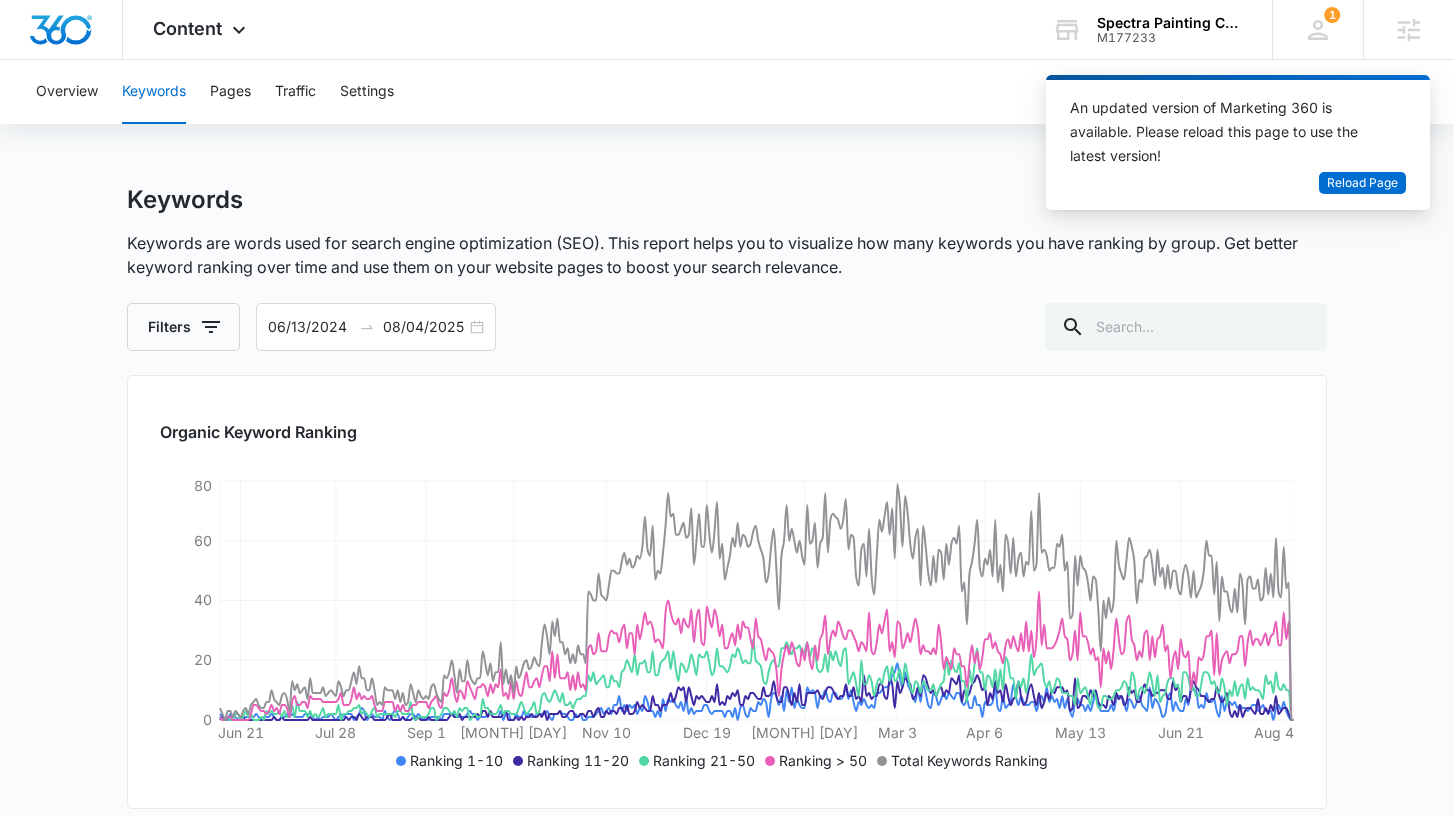 scroll, scrollTop: 0, scrollLeft: 0, axis: both 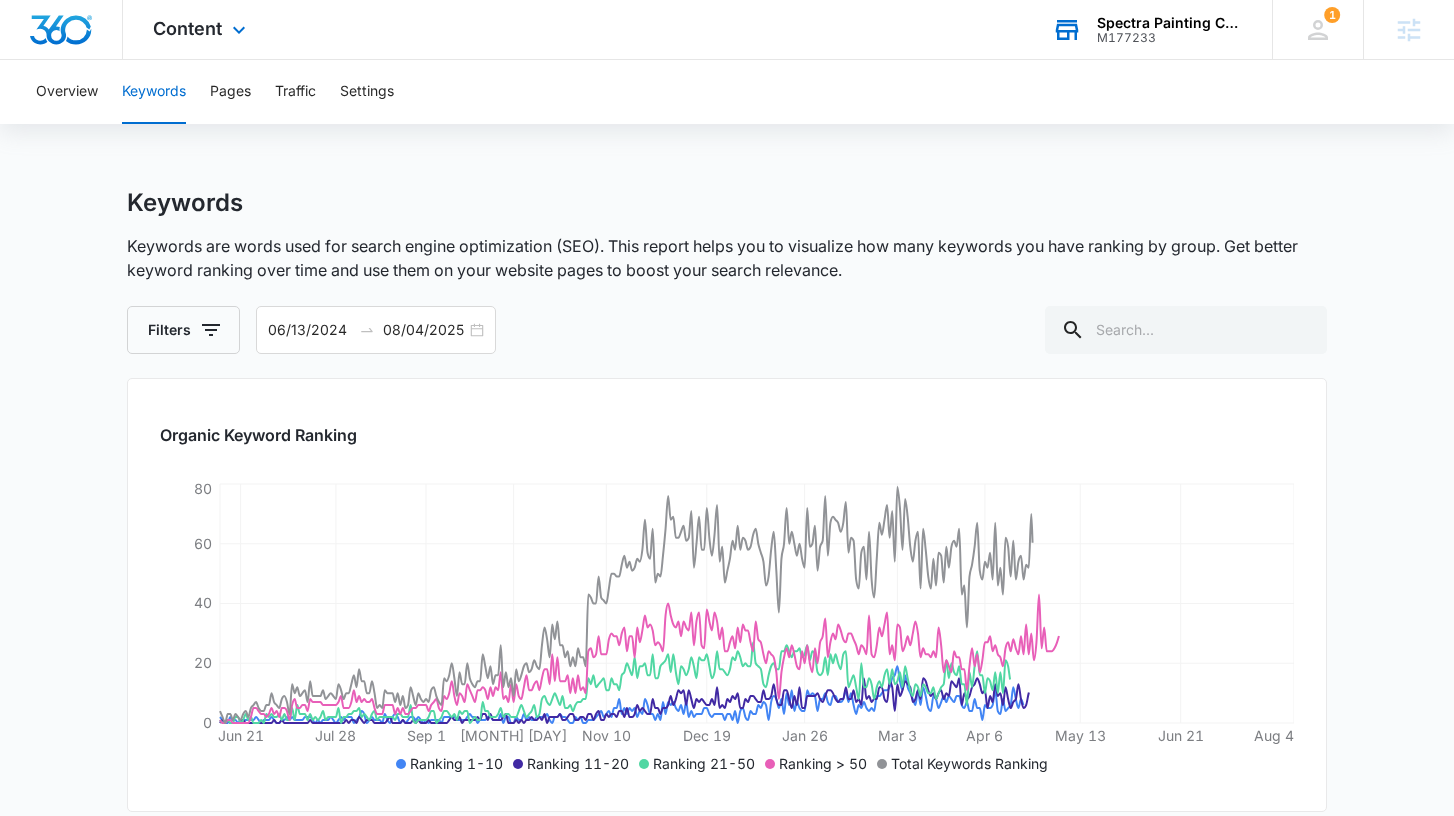 click on "M177233" at bounding box center [1170, 38] 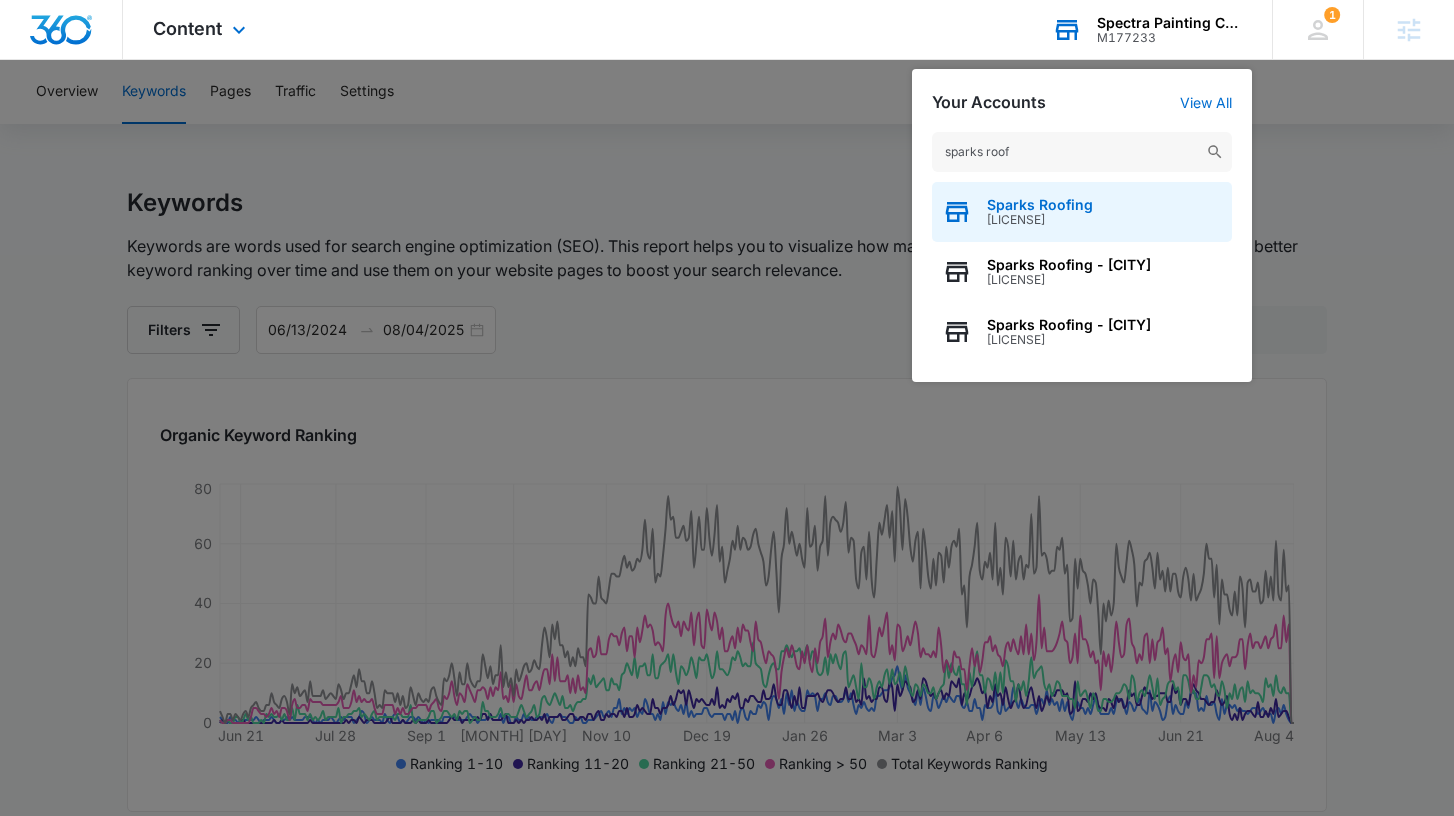 type on "sparks roof" 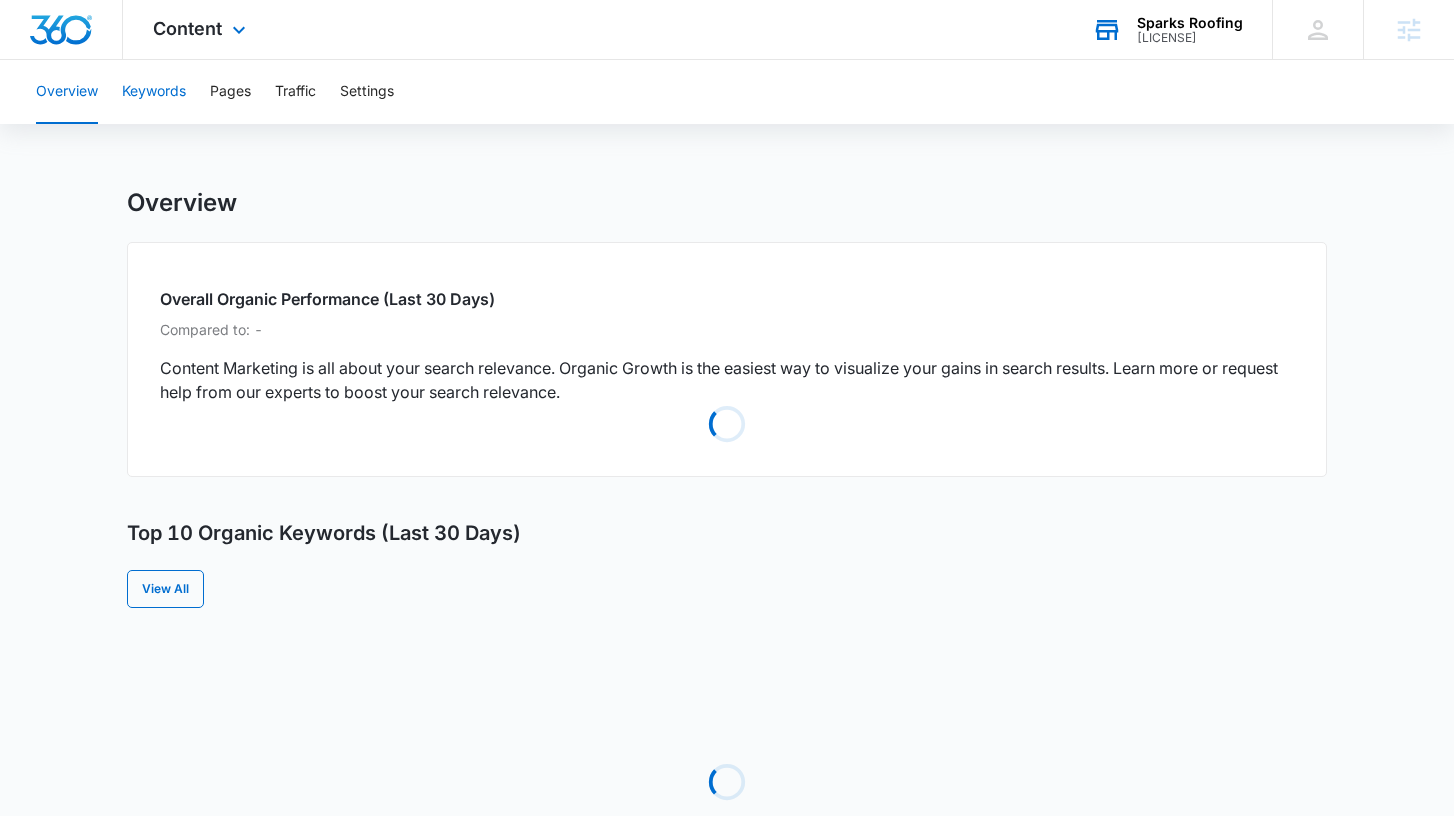 click on "Keywords" at bounding box center (154, 92) 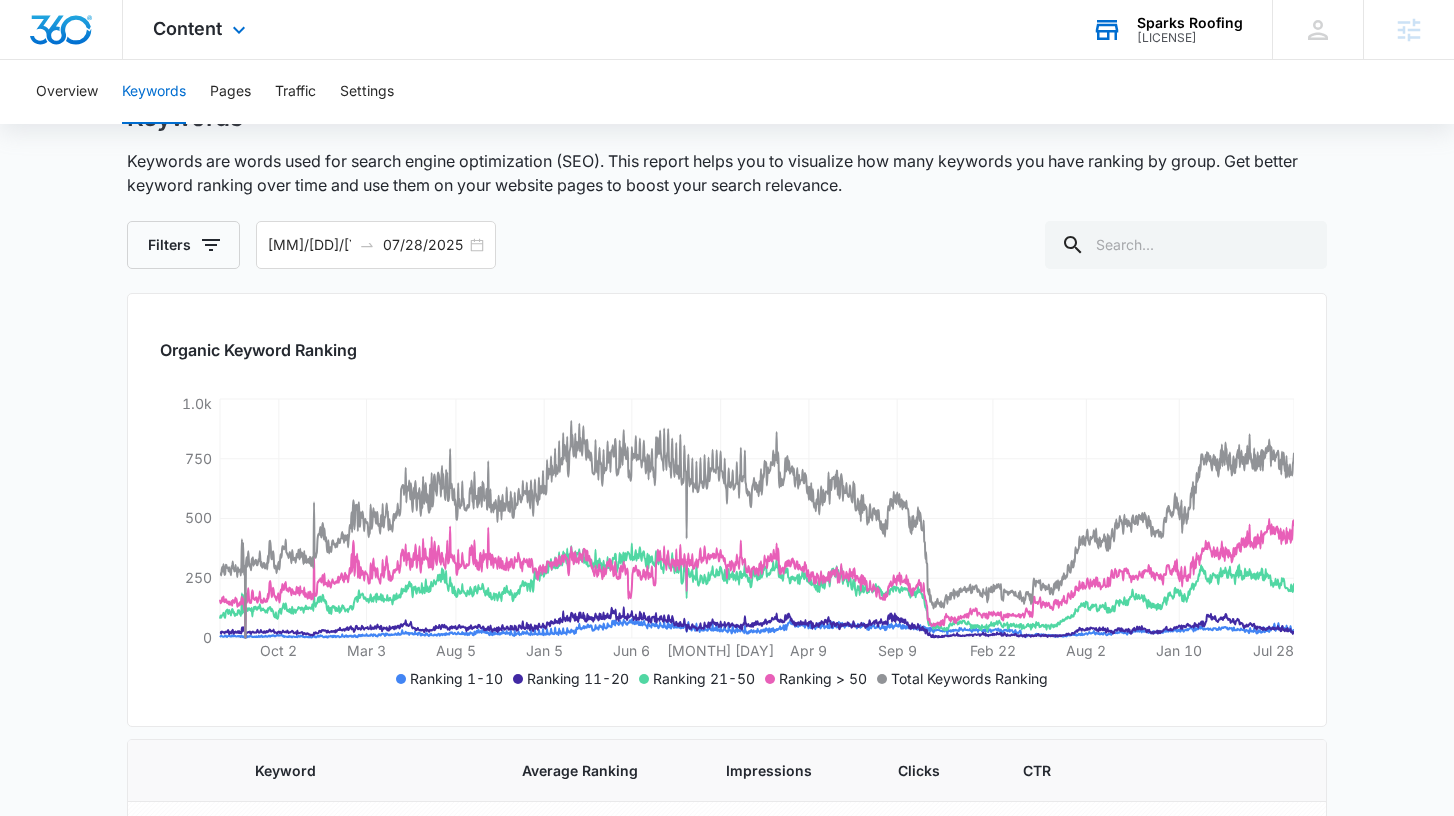 scroll, scrollTop: 114, scrollLeft: 0, axis: vertical 